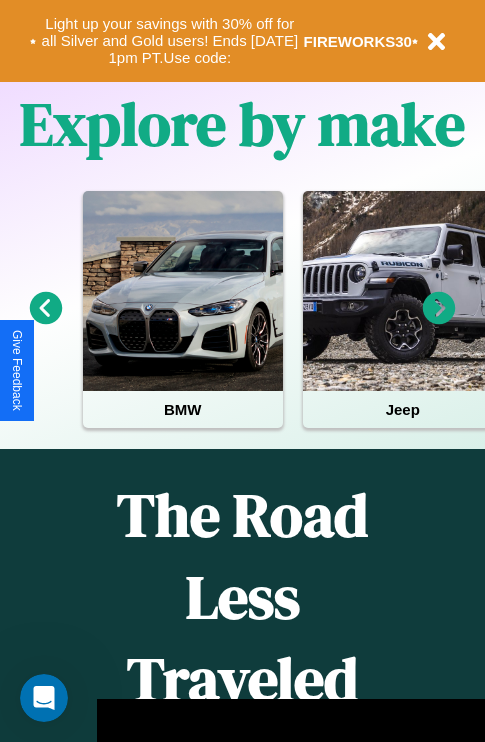 scroll, scrollTop: 0, scrollLeft: 0, axis: both 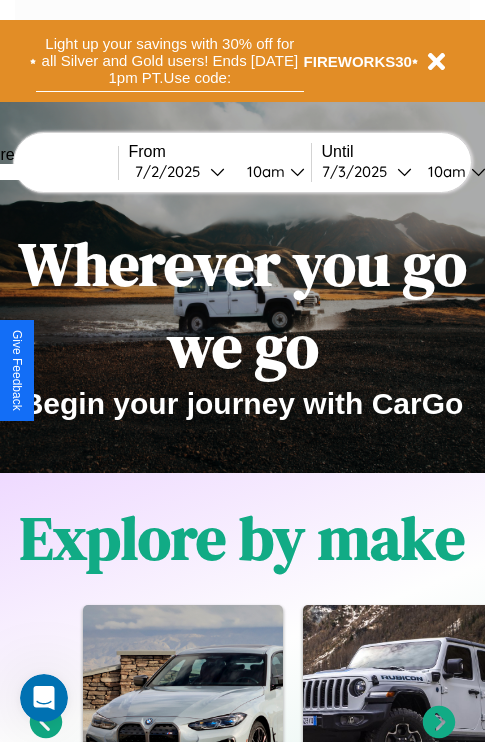 click on "Light up your savings with 30% off for all Silver and Gold users! Ends 8/1 at 1pm PT.  Use code:" at bounding box center [170, 61] 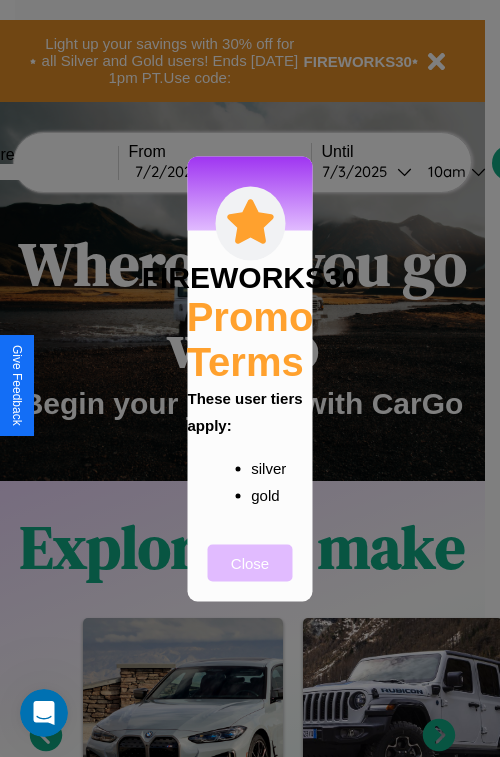click on "Close" at bounding box center [250, 562] 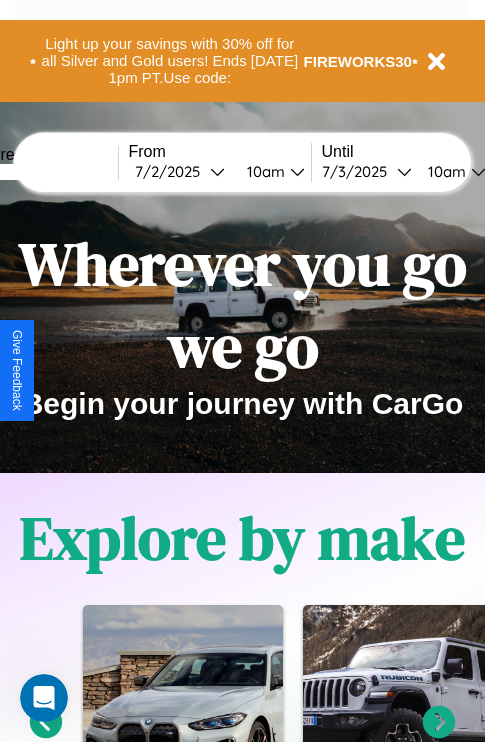 click at bounding box center [43, 172] 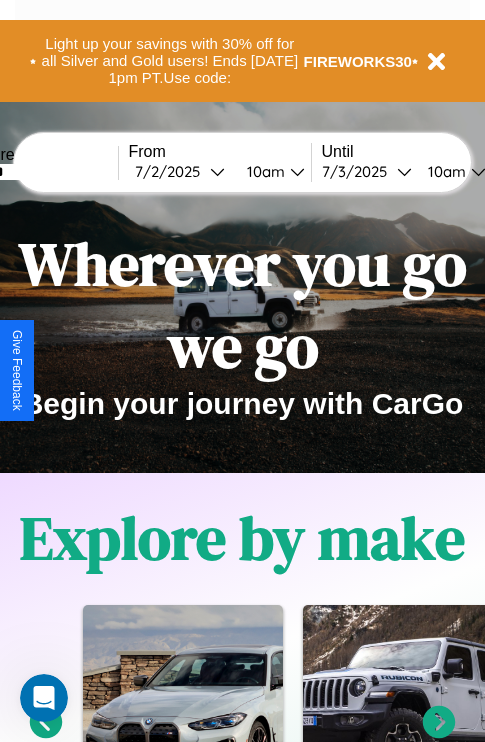 type on "******" 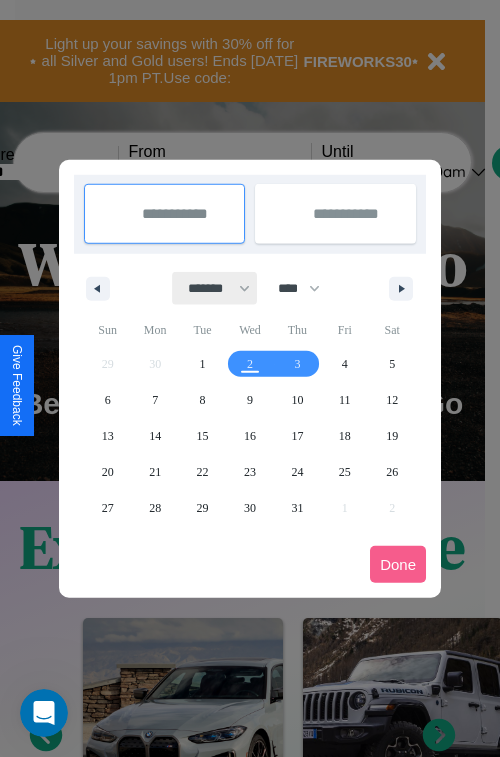 click on "******* ******** ***** ***** *** **** **** ****** ********* ******* ******** ********" at bounding box center [215, 288] 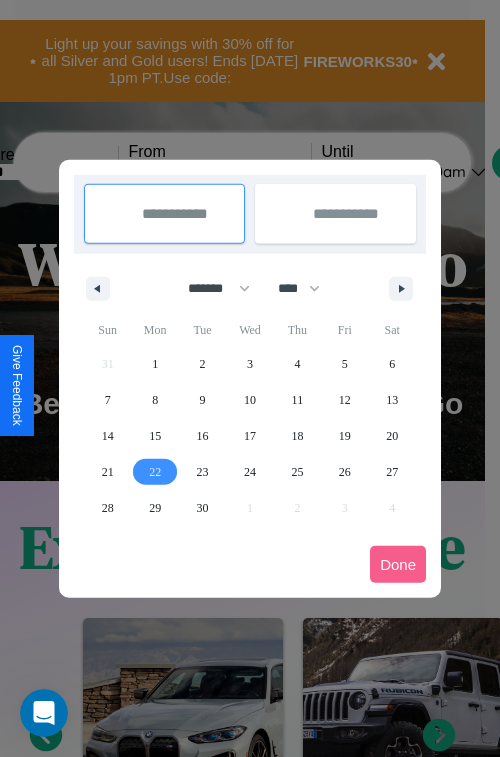 click on "22" at bounding box center (155, 472) 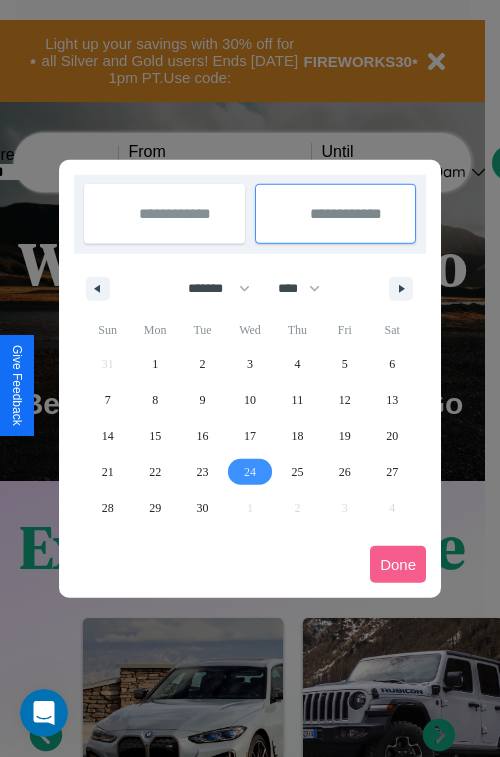 click on "24" at bounding box center [250, 472] 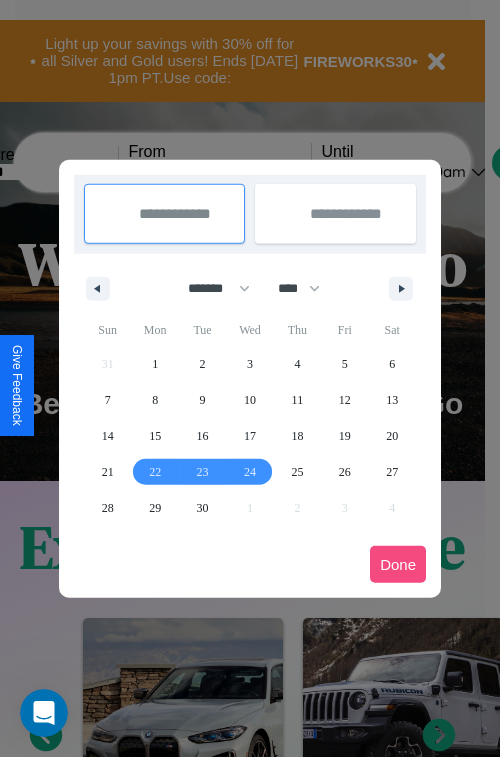 click on "Done" at bounding box center (398, 564) 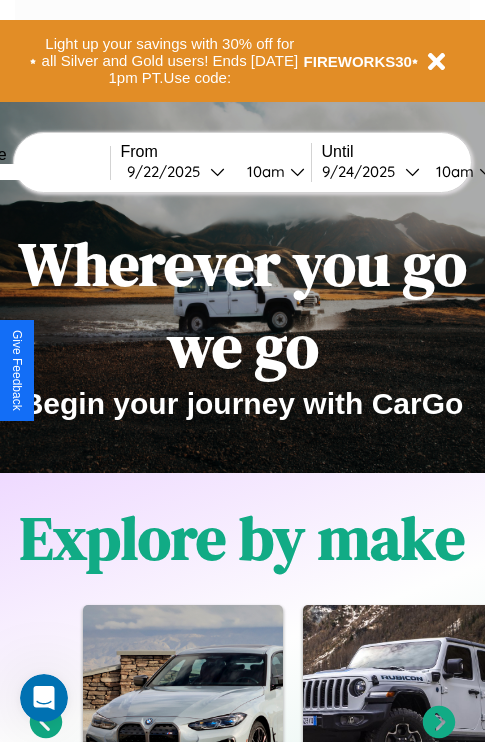 click on "10am" at bounding box center (263, 171) 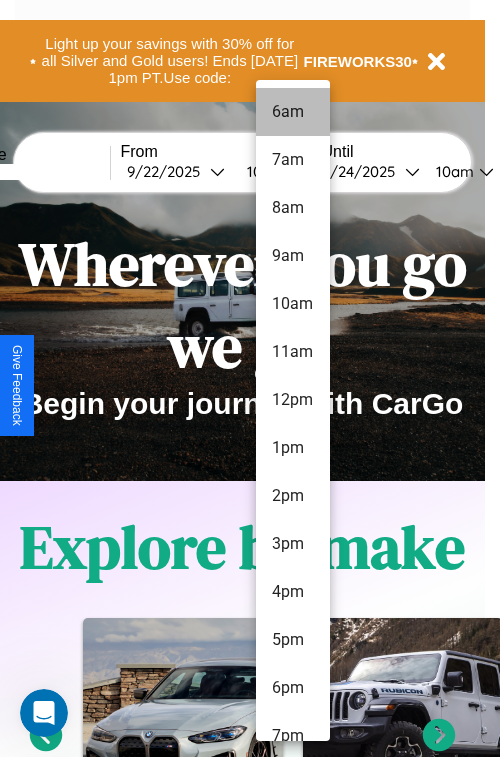 click on "6am" at bounding box center [293, 112] 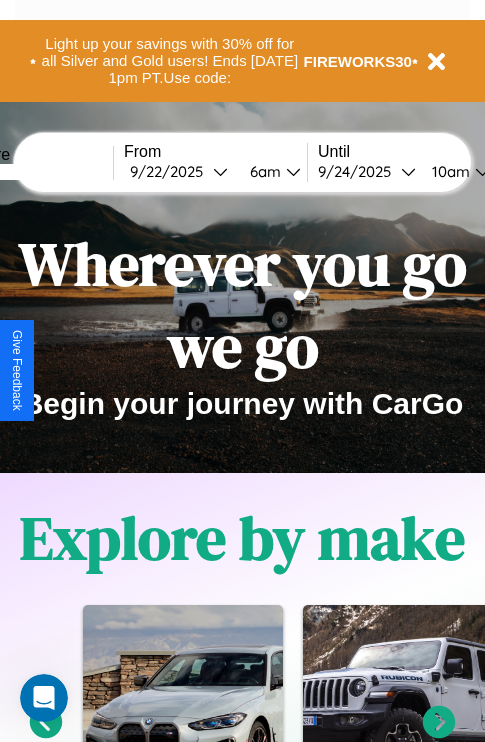 click on "10am" at bounding box center [448, 171] 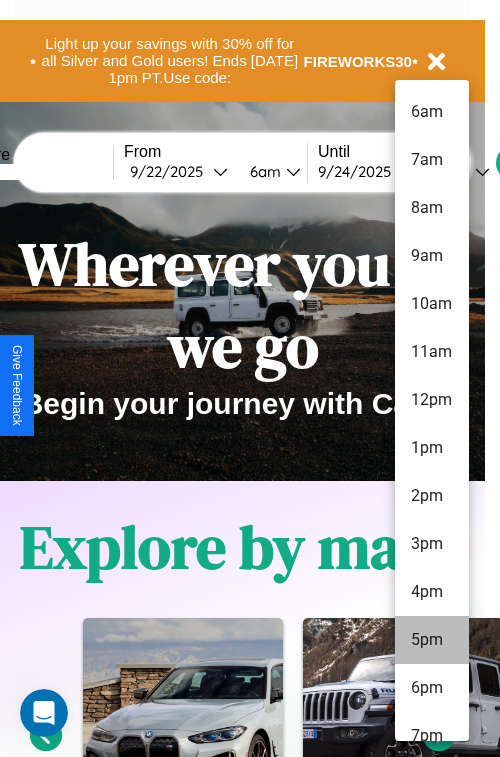 click on "5pm" at bounding box center (432, 640) 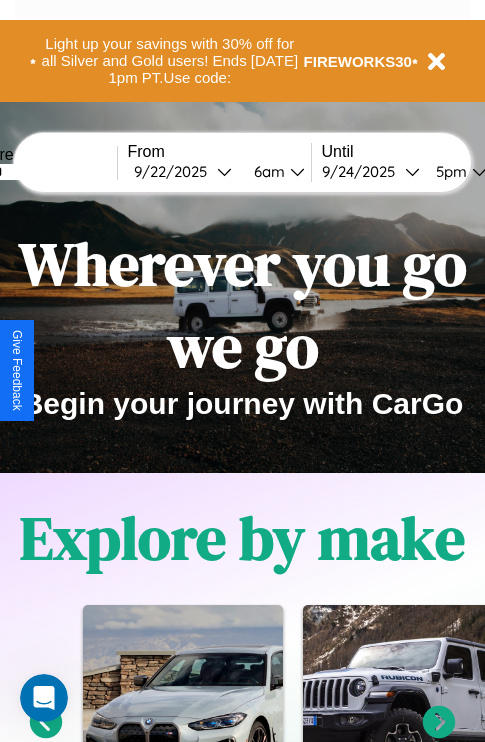 scroll, scrollTop: 0, scrollLeft: 71, axis: horizontal 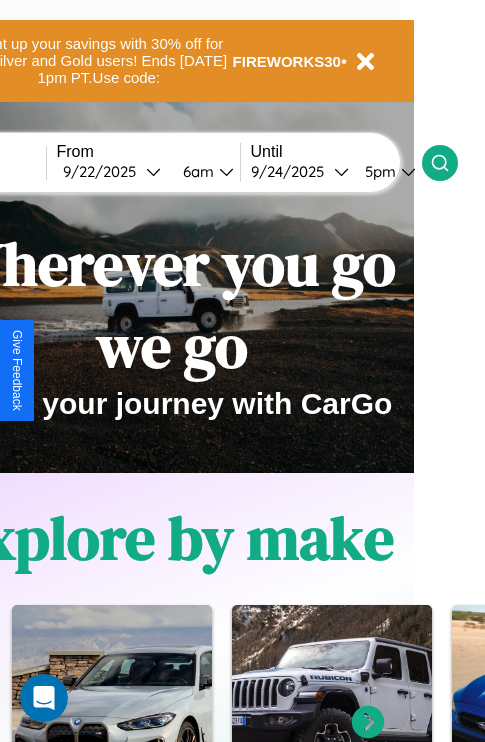 click 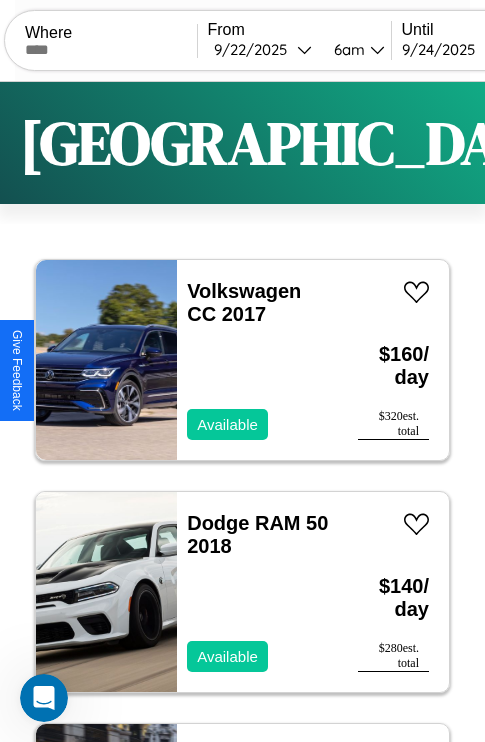 scroll, scrollTop: 50, scrollLeft: 0, axis: vertical 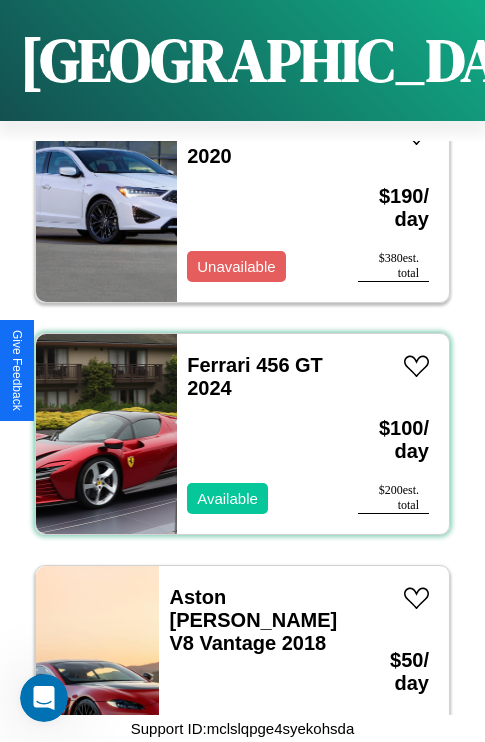 click on "Ferrari   456 GT   2024 Available" at bounding box center [257, 434] 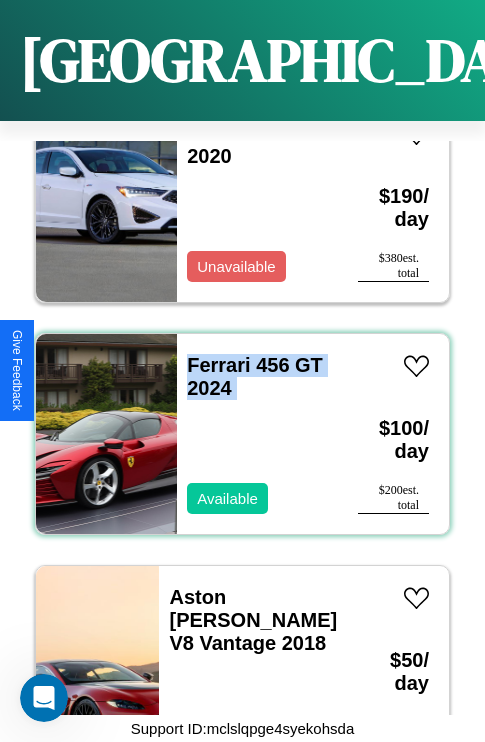 click on "Ferrari   456 GT   2024 Available" at bounding box center (257, 434) 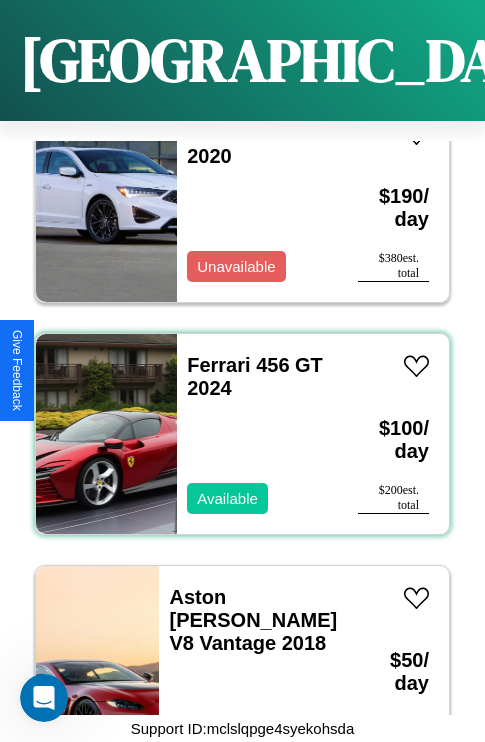 click on "Ferrari   456 GT   2024 Available" at bounding box center [257, 434] 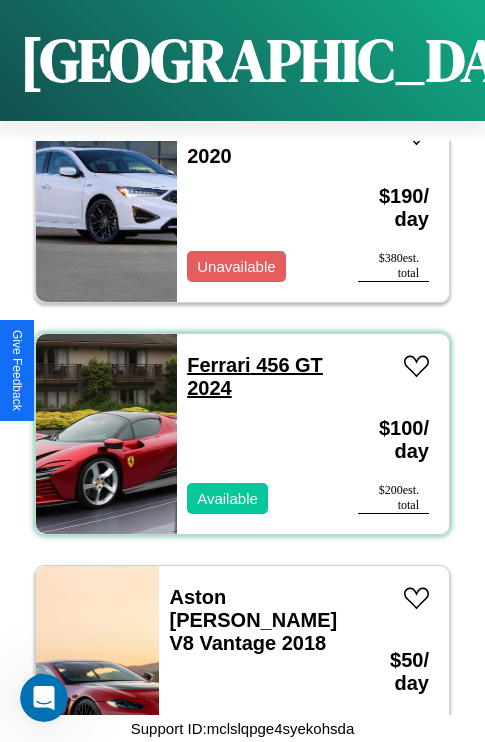 click on "Ferrari   456 GT   2024" at bounding box center [255, 376] 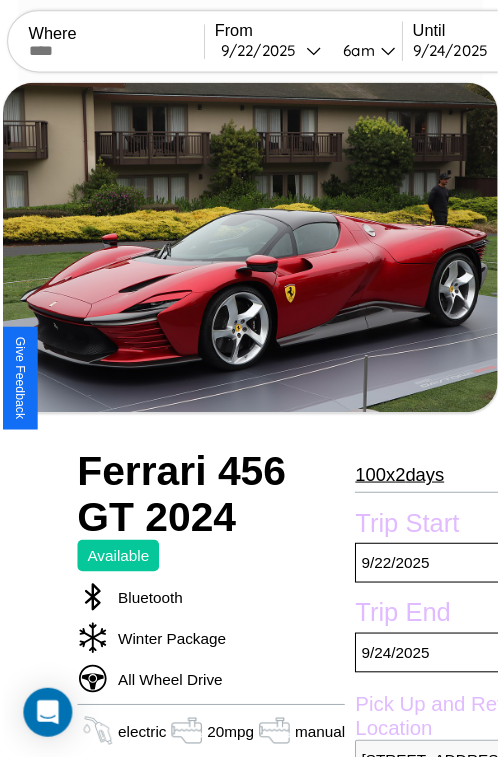 scroll, scrollTop: 180, scrollLeft: 80, axis: both 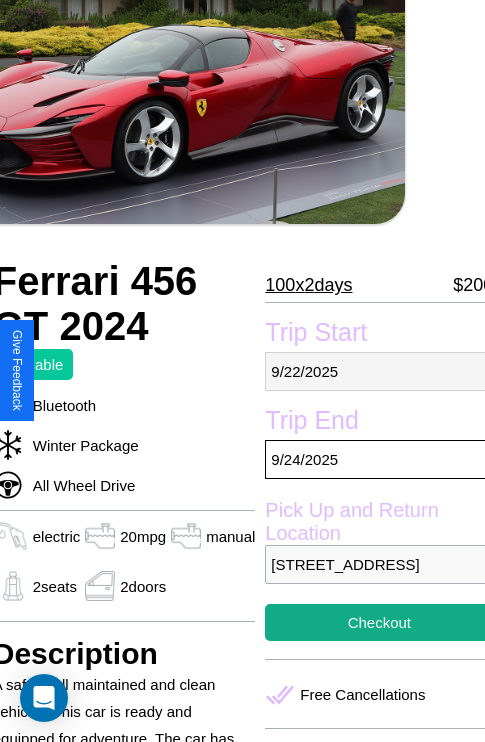click on "[DATE]" at bounding box center (379, 371) 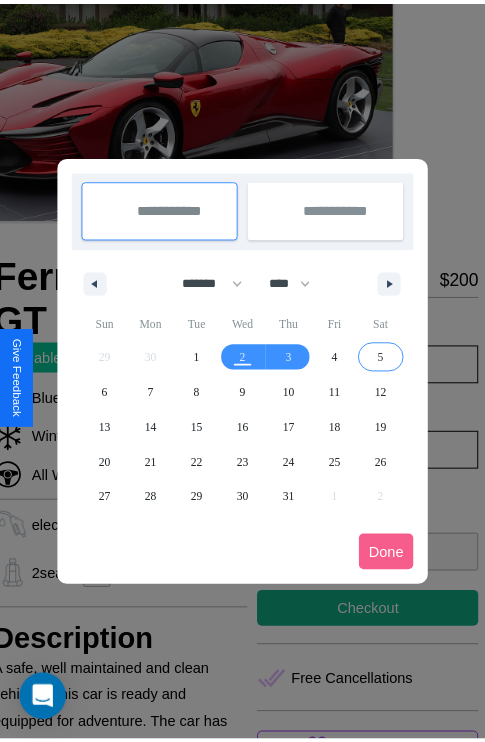 scroll, scrollTop: 0, scrollLeft: 80, axis: horizontal 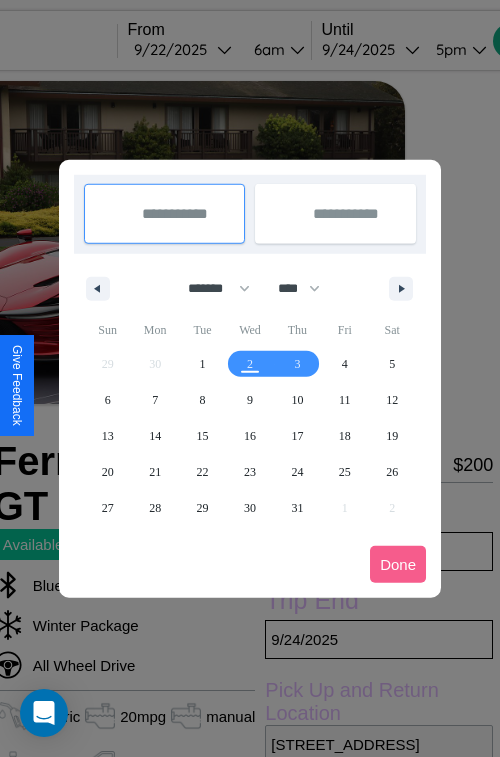 click at bounding box center (250, 378) 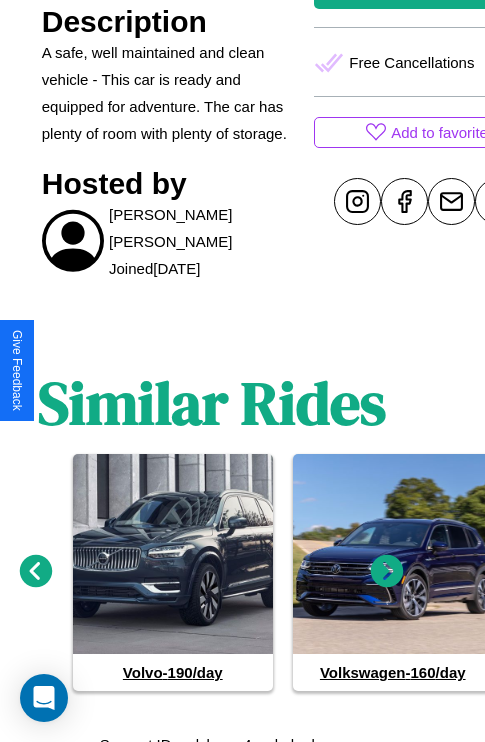 scroll, scrollTop: 827, scrollLeft: 30, axis: both 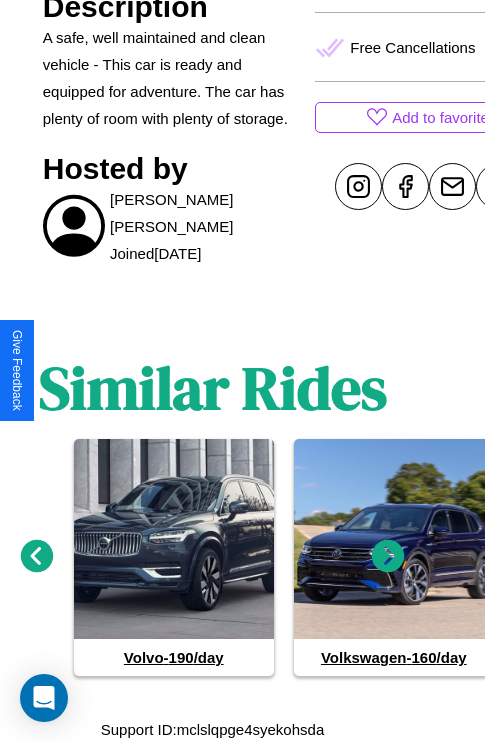click 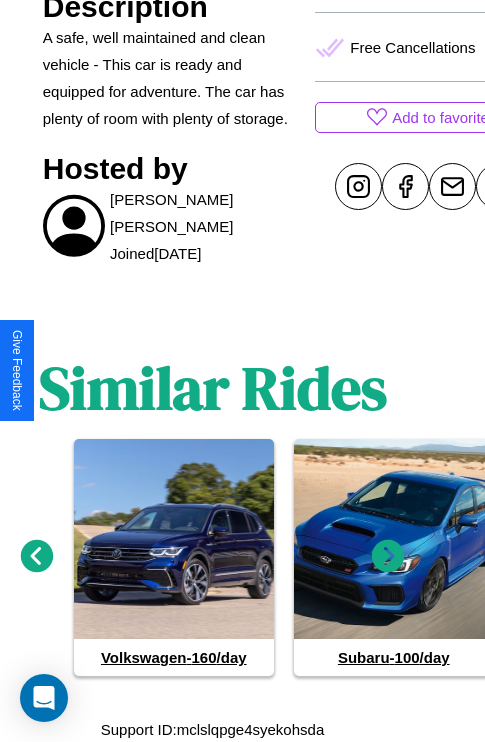 click 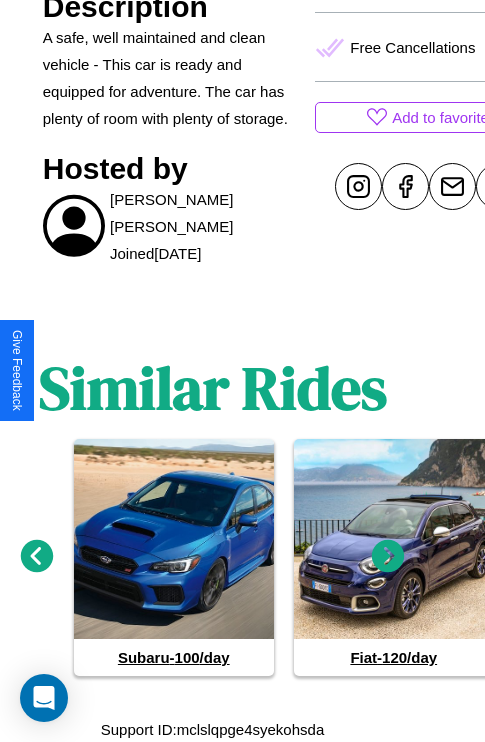 click 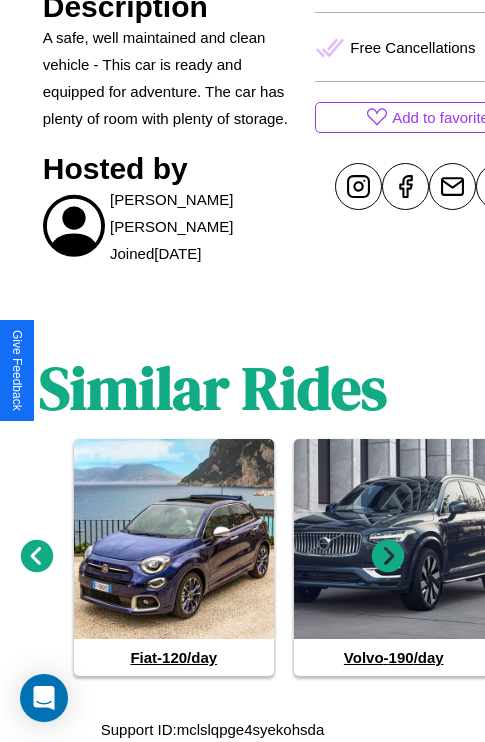 click 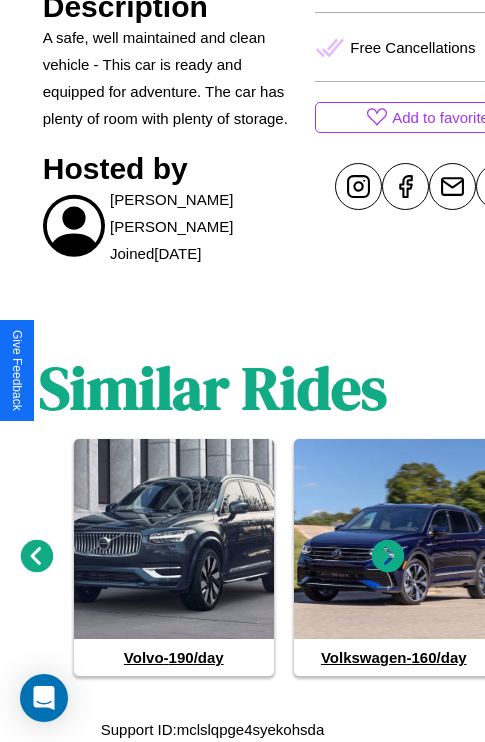 click 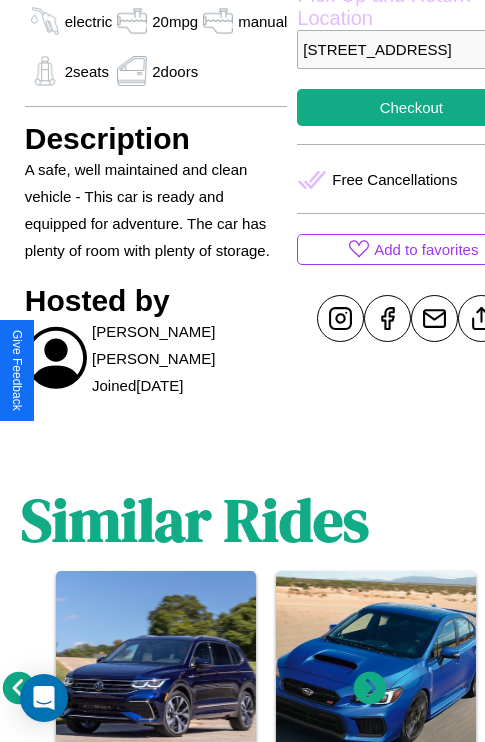 scroll, scrollTop: 458, scrollLeft: 80, axis: both 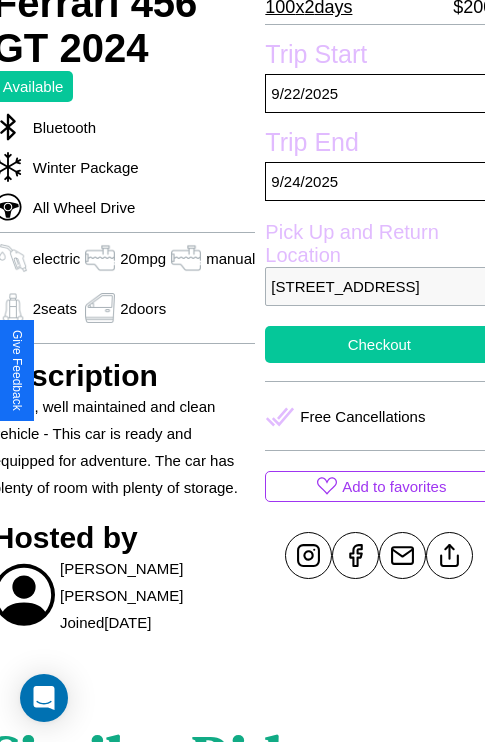 click on "Checkout" at bounding box center [379, 344] 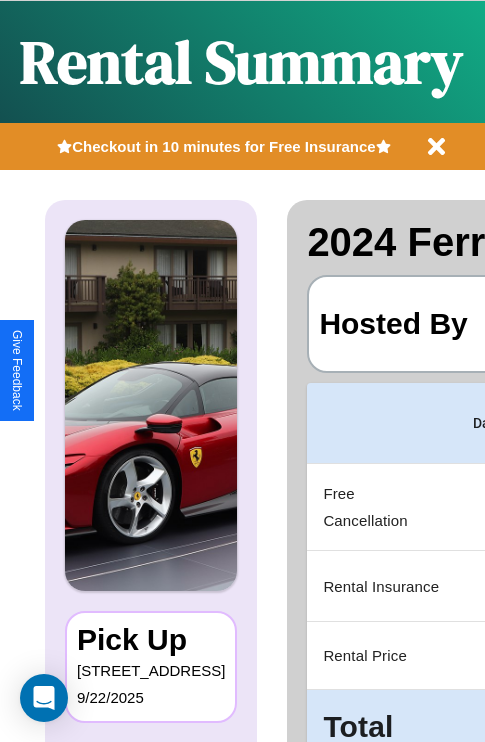 scroll, scrollTop: 0, scrollLeft: 378, axis: horizontal 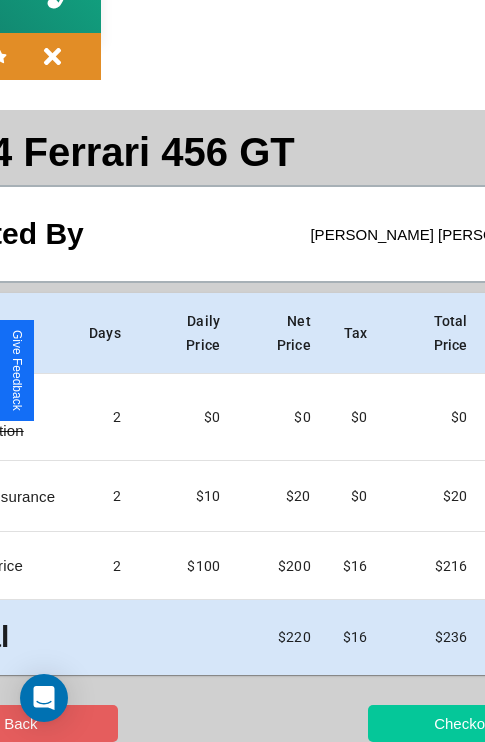 click on "Checkout" at bounding box center (465, 723) 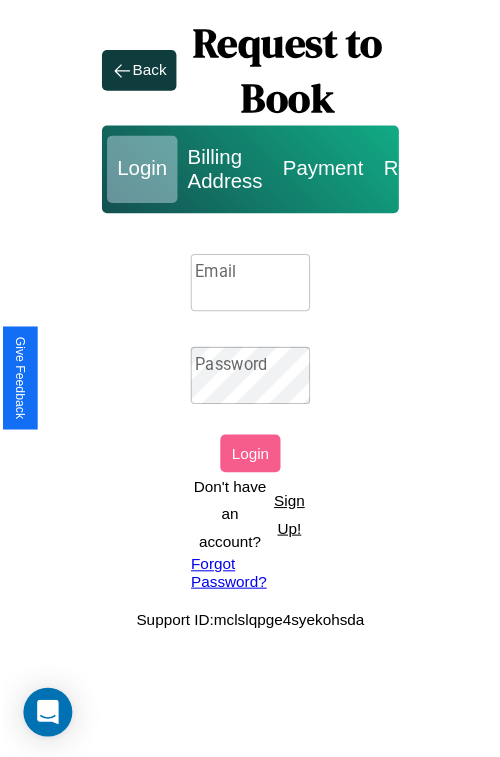 scroll, scrollTop: 0, scrollLeft: 0, axis: both 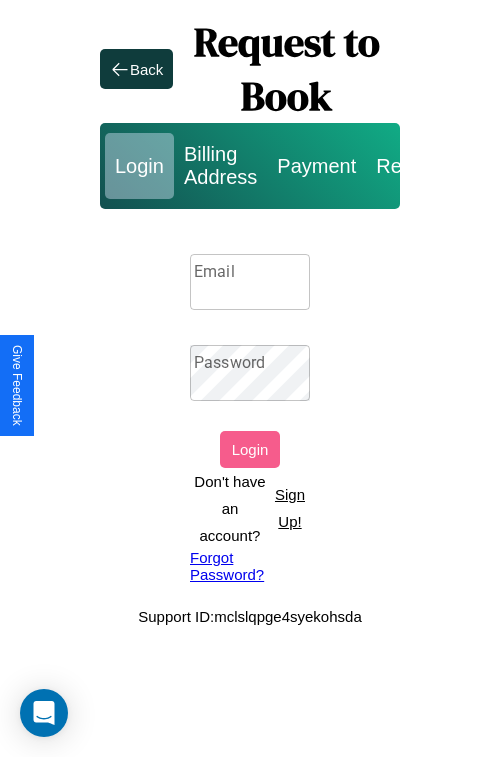 click on "Sign Up!" at bounding box center [290, 508] 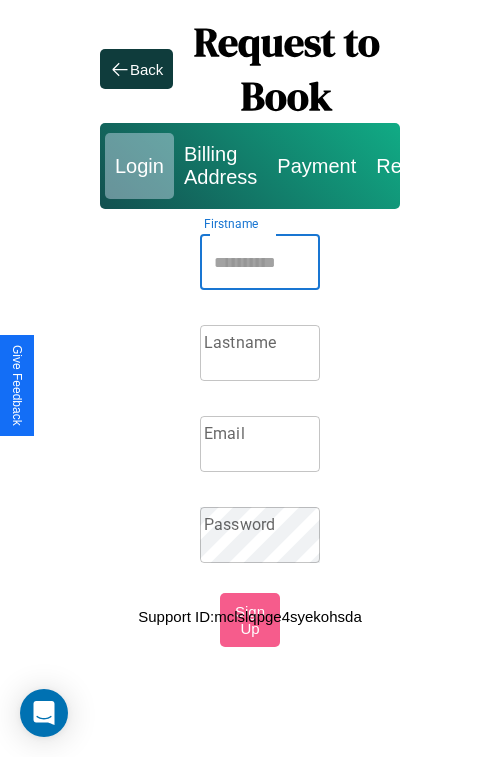 click on "Firstname" at bounding box center [260, 262] 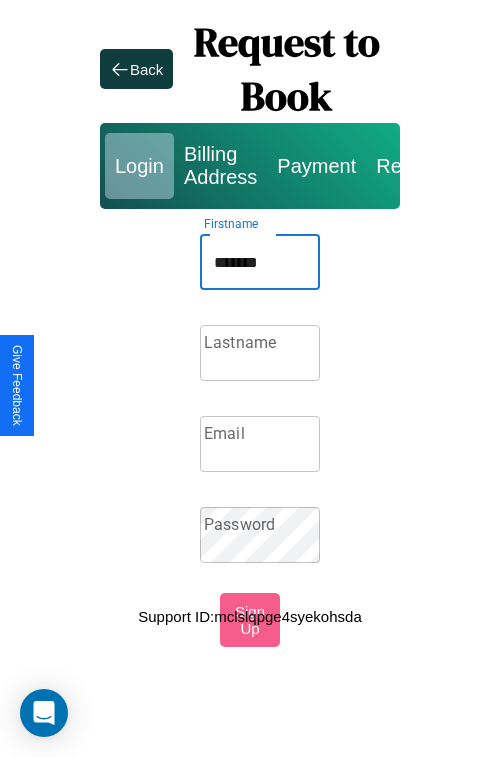 type on "*******" 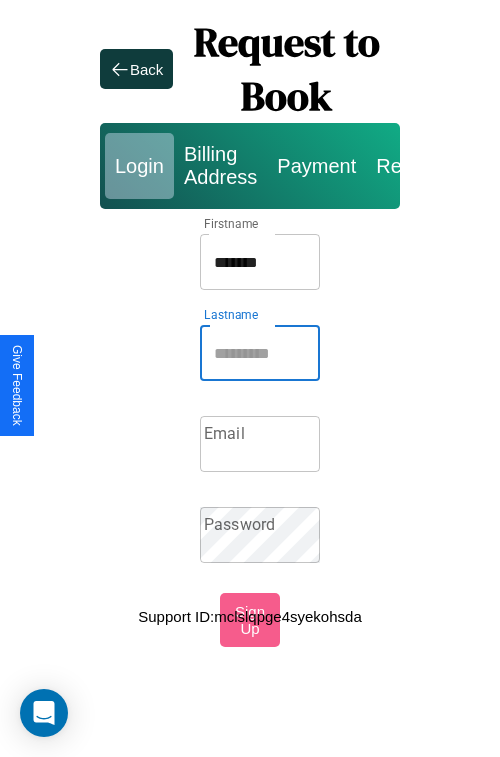 click on "Lastname" at bounding box center [260, 353] 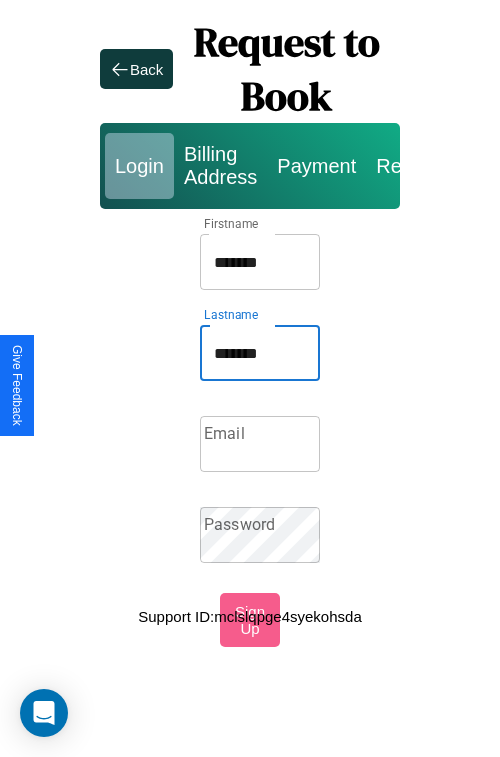 type on "*******" 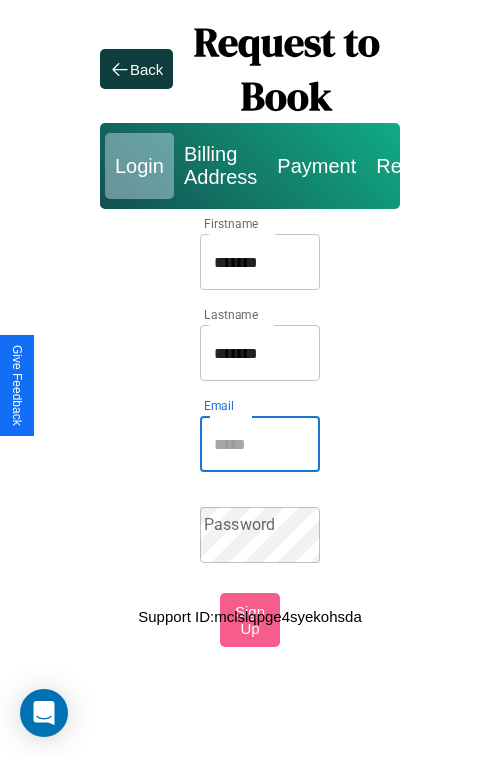 click on "Email" at bounding box center (260, 444) 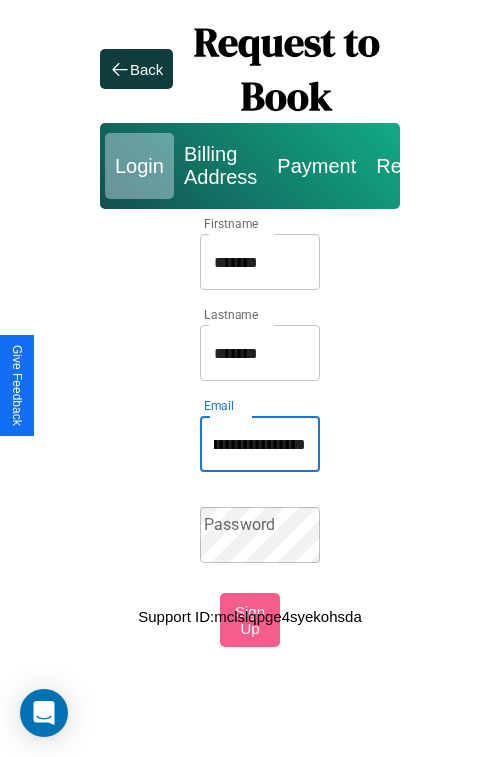 scroll, scrollTop: 0, scrollLeft: 113, axis: horizontal 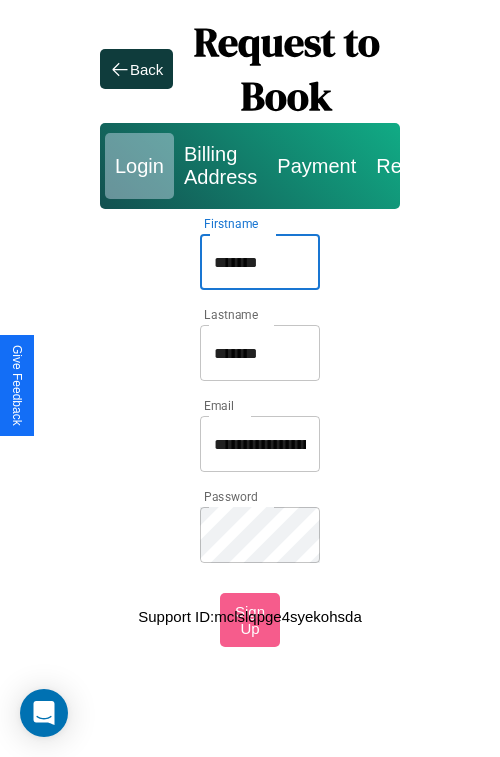 click on "*******" at bounding box center [260, 262] 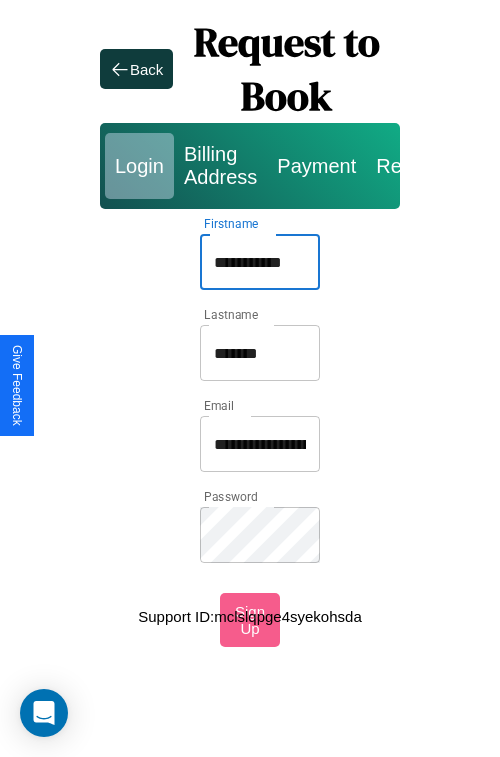 type on "**********" 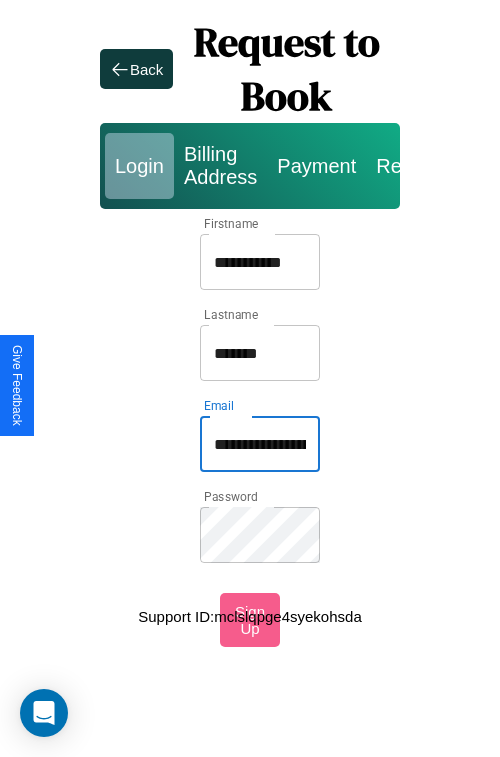 click on "**********" at bounding box center (260, 444) 